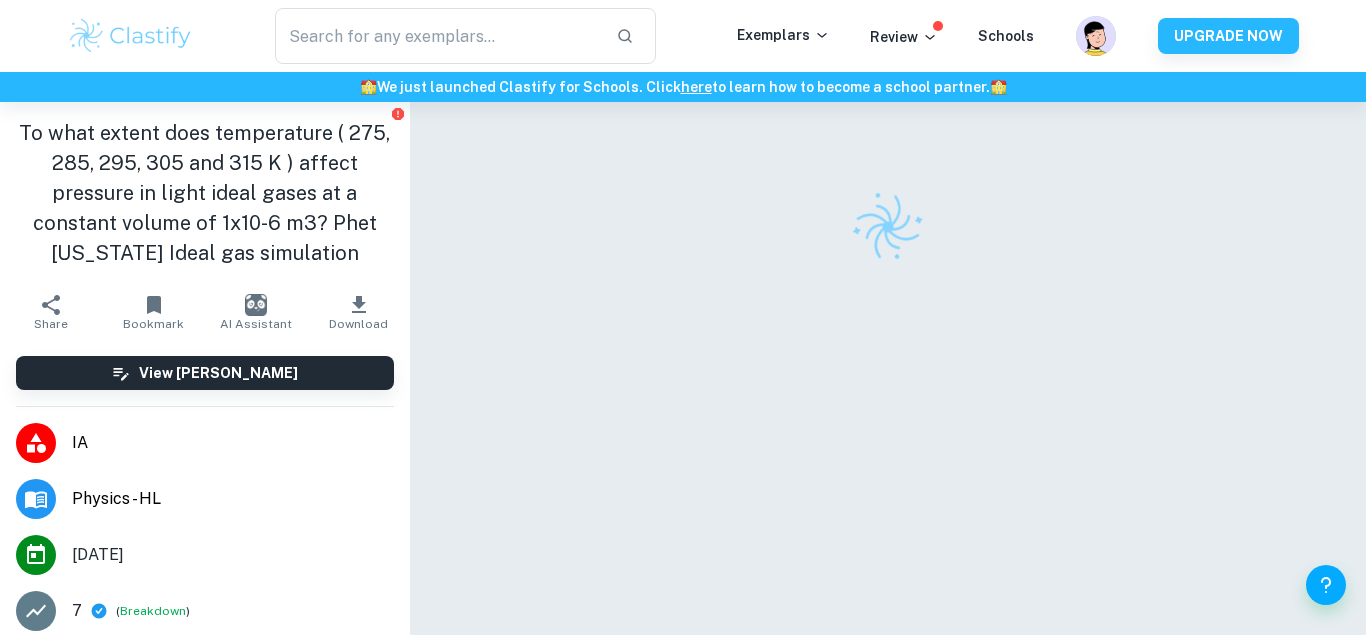 scroll, scrollTop: 0, scrollLeft: 0, axis: both 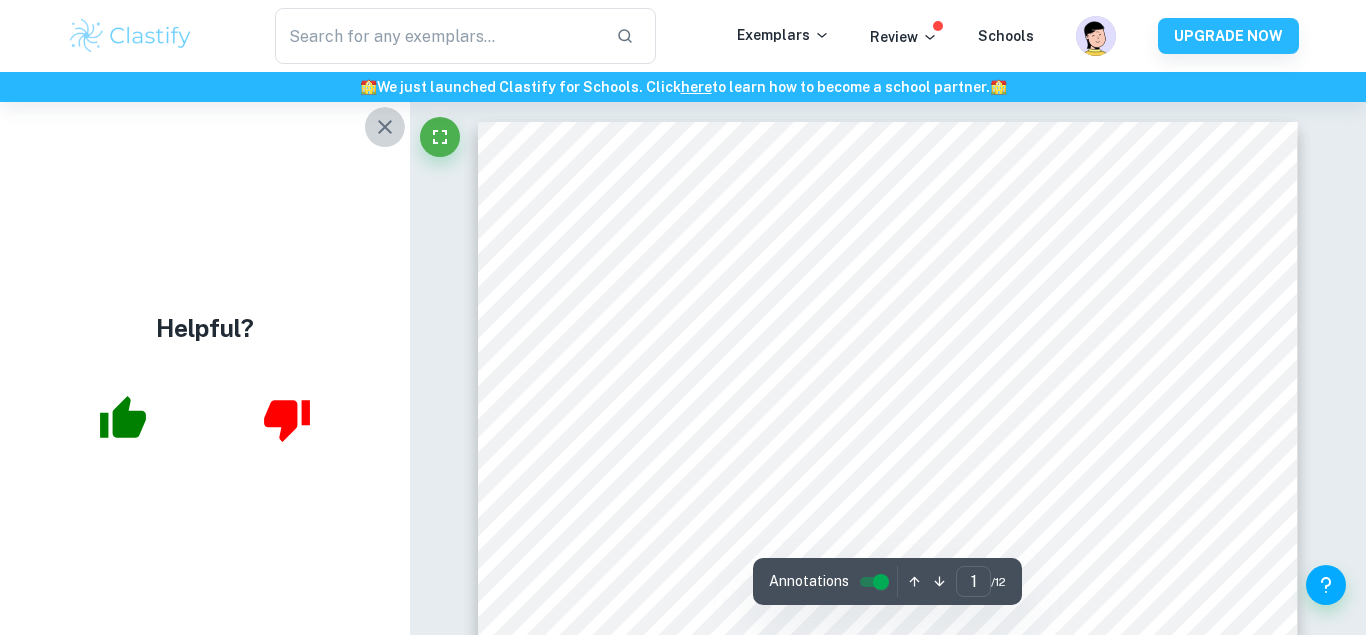click 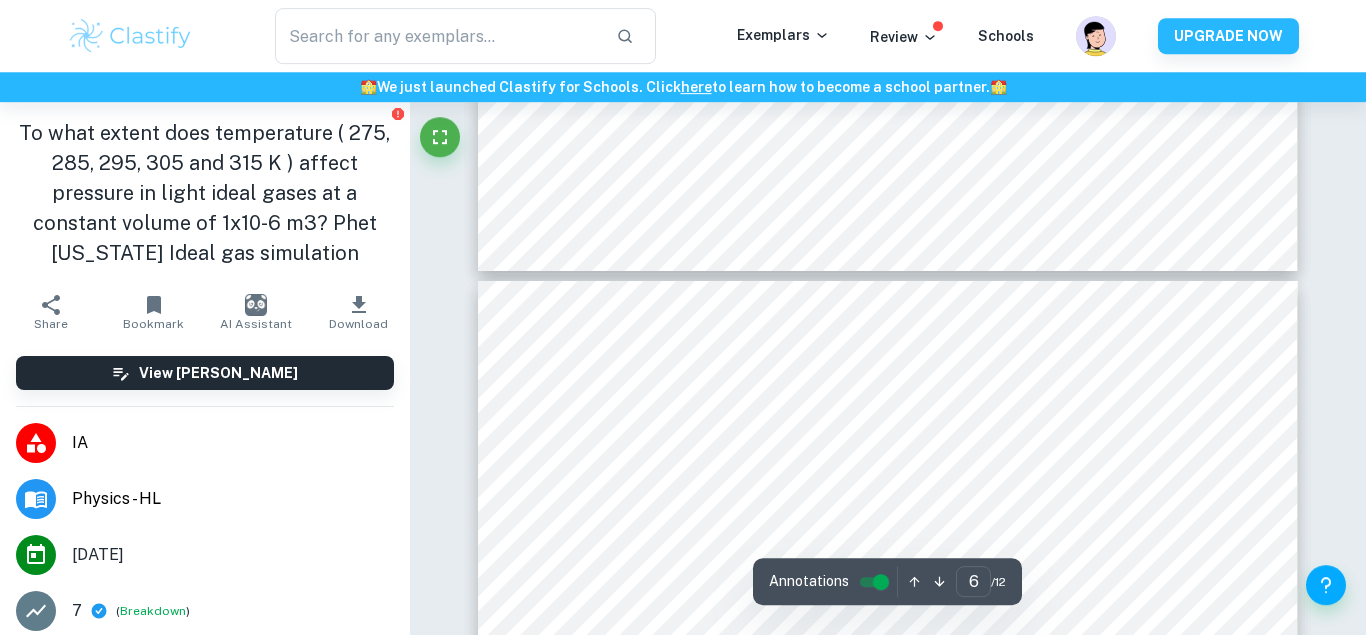 scroll, scrollTop: 5752, scrollLeft: 0, axis: vertical 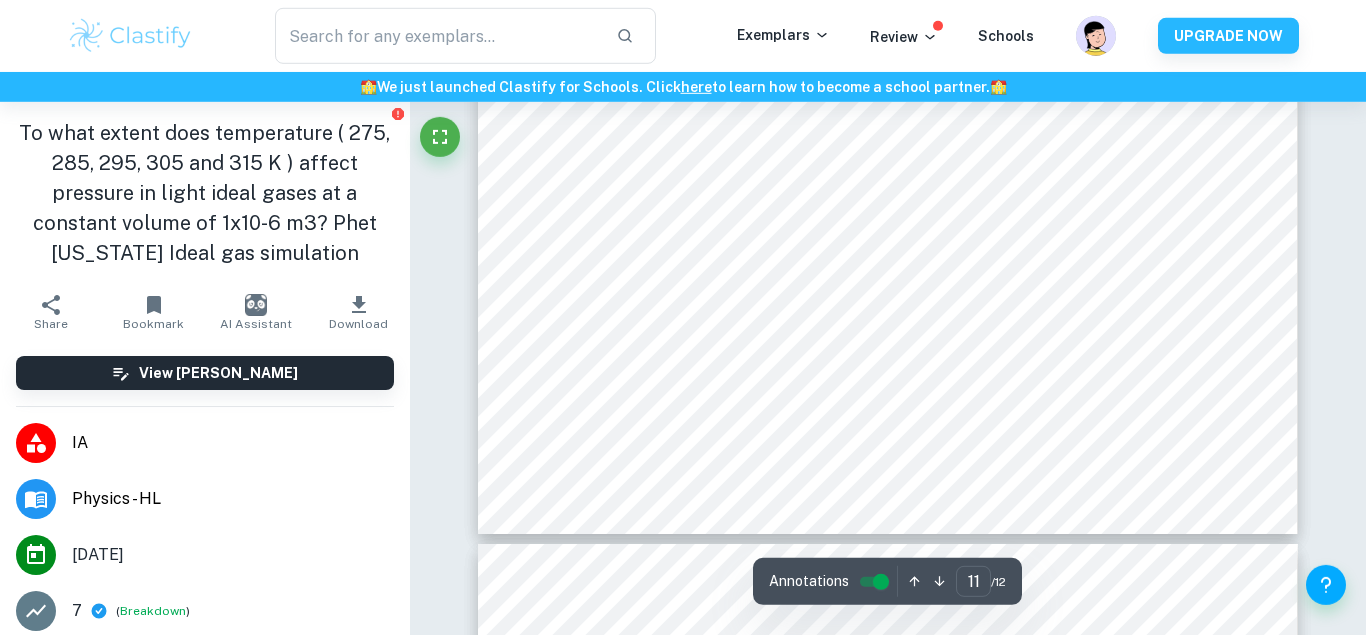 type on "12" 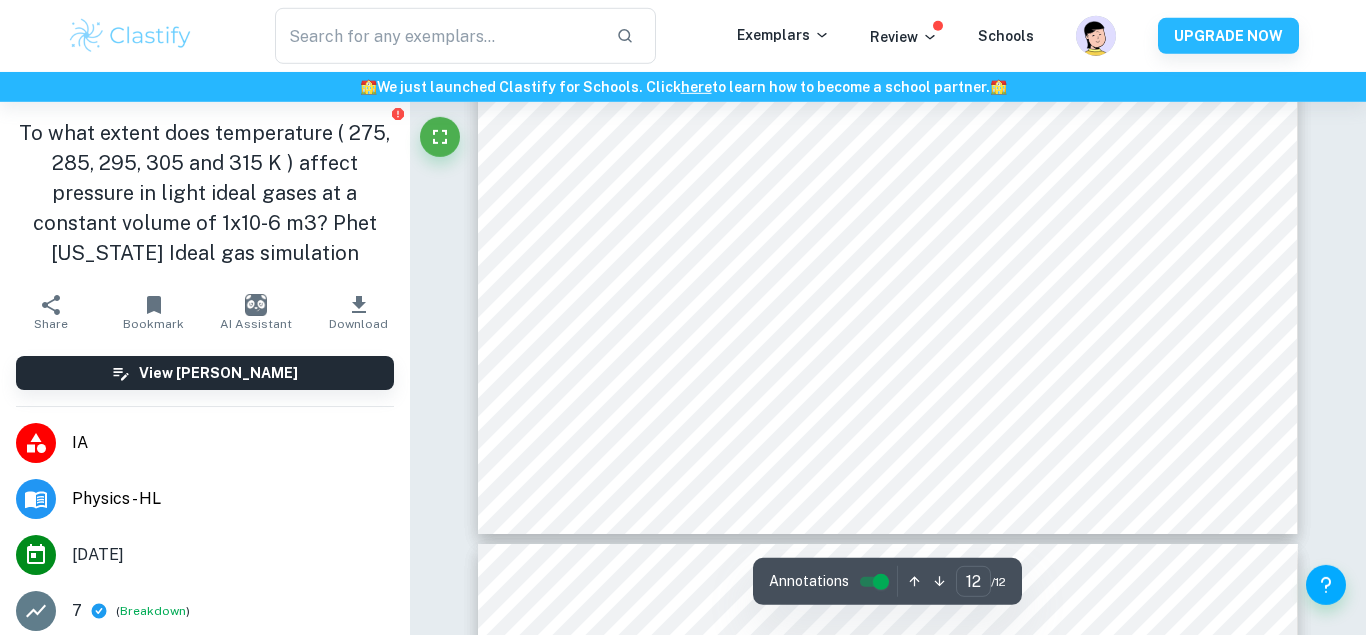 scroll, scrollTop: 12736, scrollLeft: 0, axis: vertical 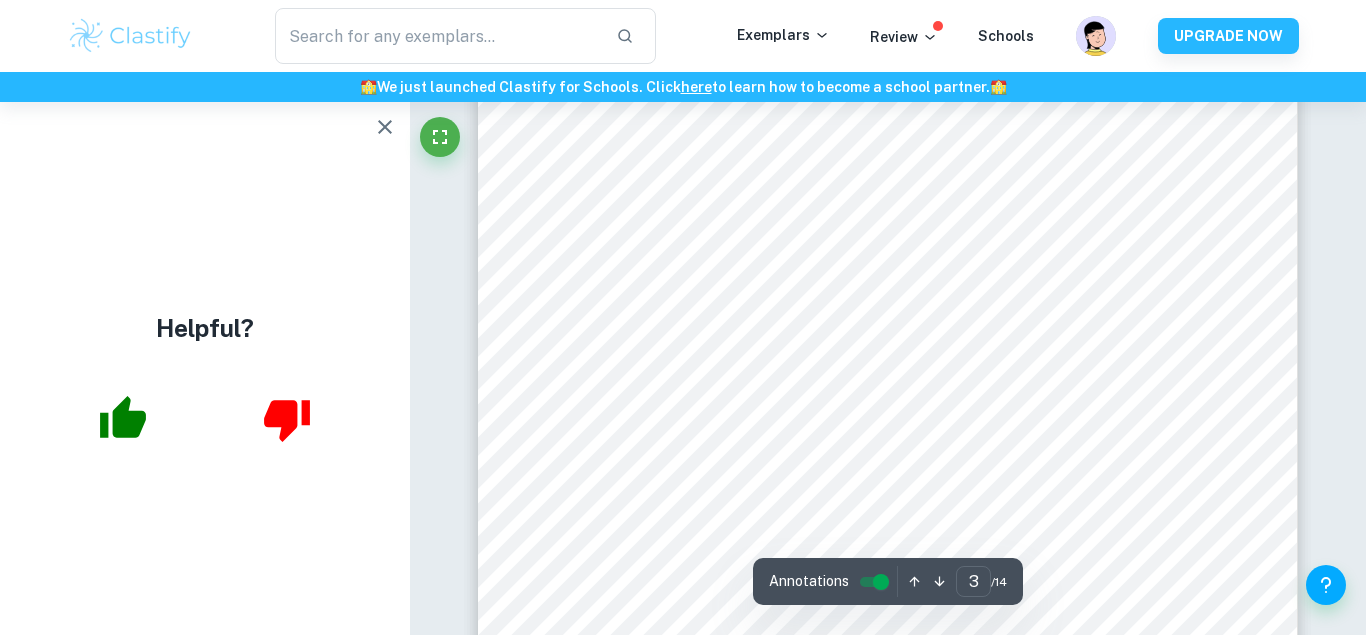 click 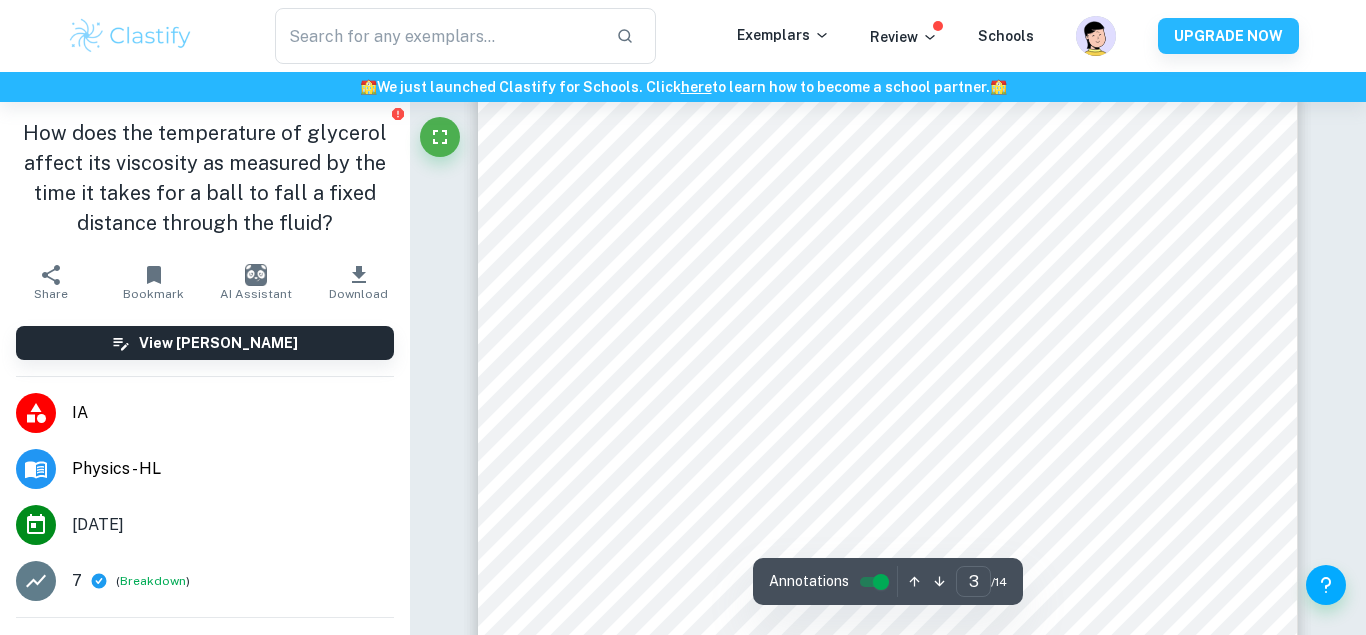 scroll, scrollTop: 2754, scrollLeft: 0, axis: vertical 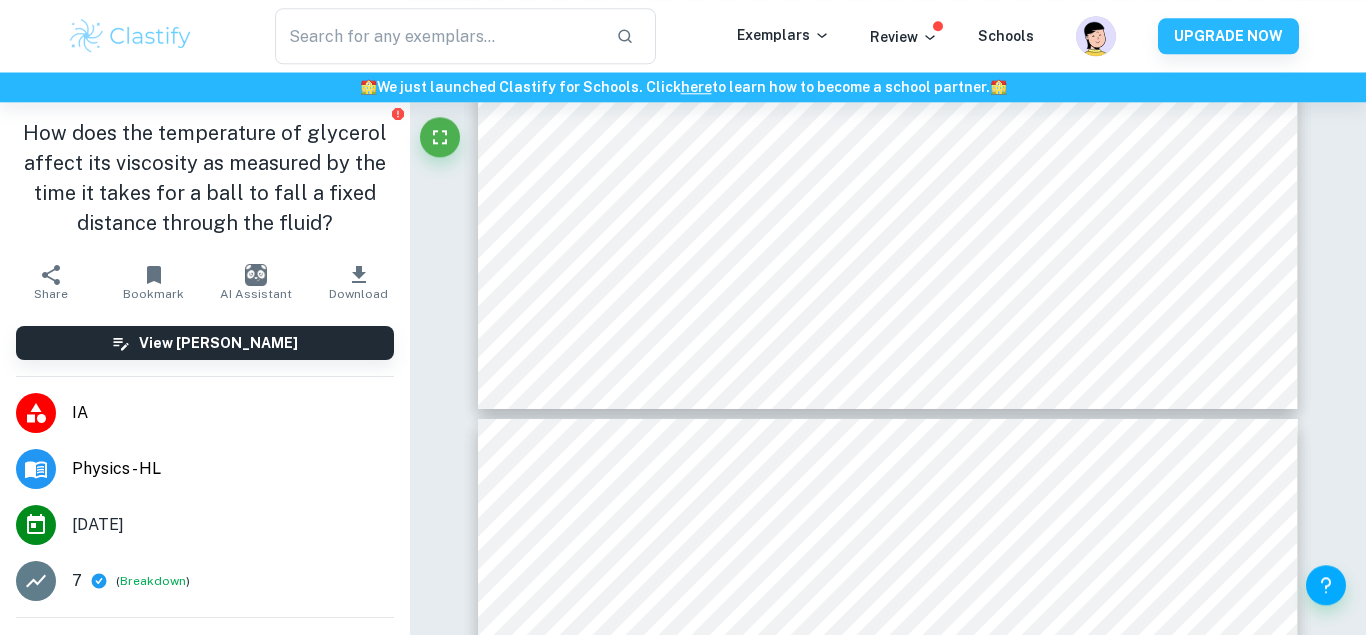 type on "4" 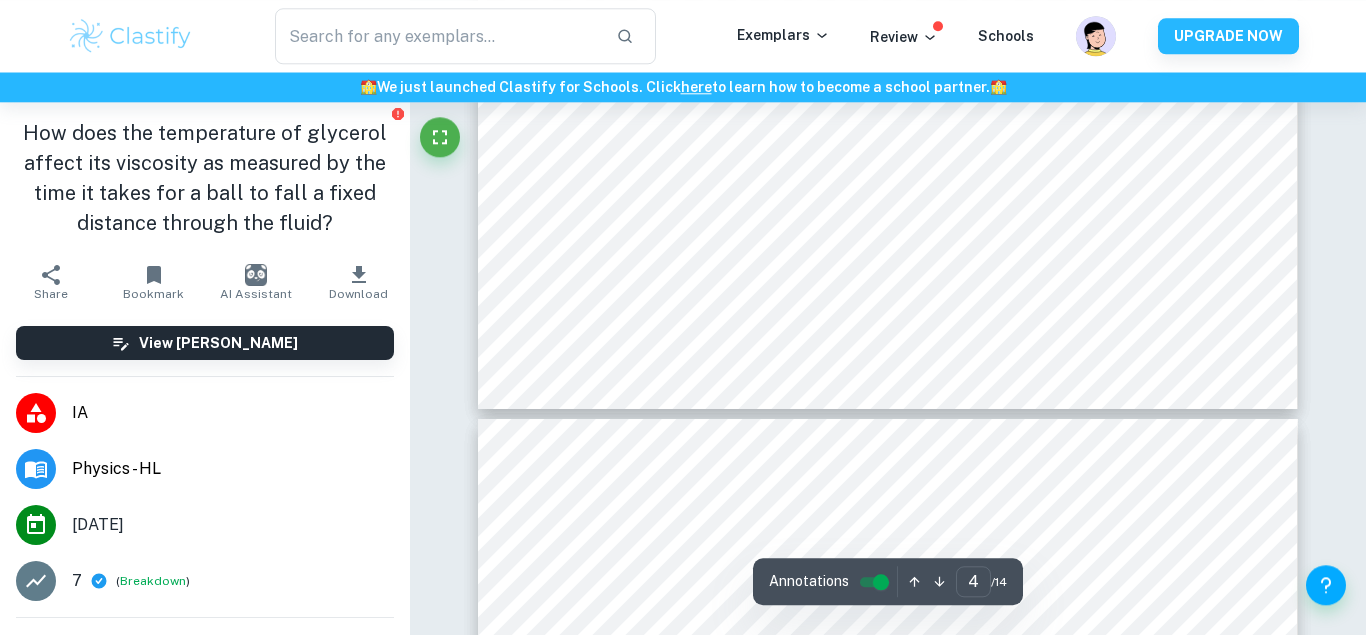 scroll, scrollTop: 3366, scrollLeft: 0, axis: vertical 